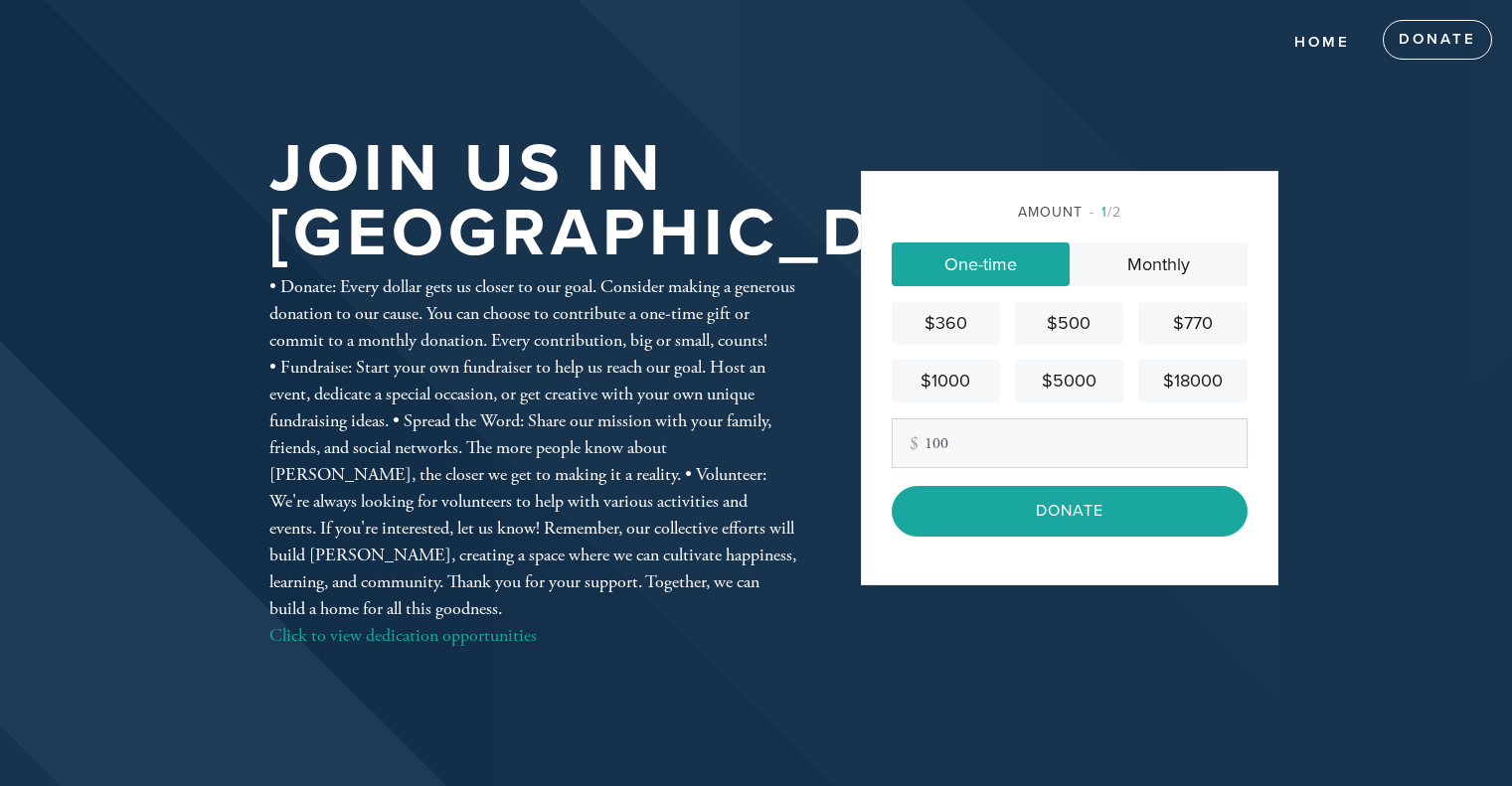 scroll, scrollTop: 0, scrollLeft: 0, axis: both 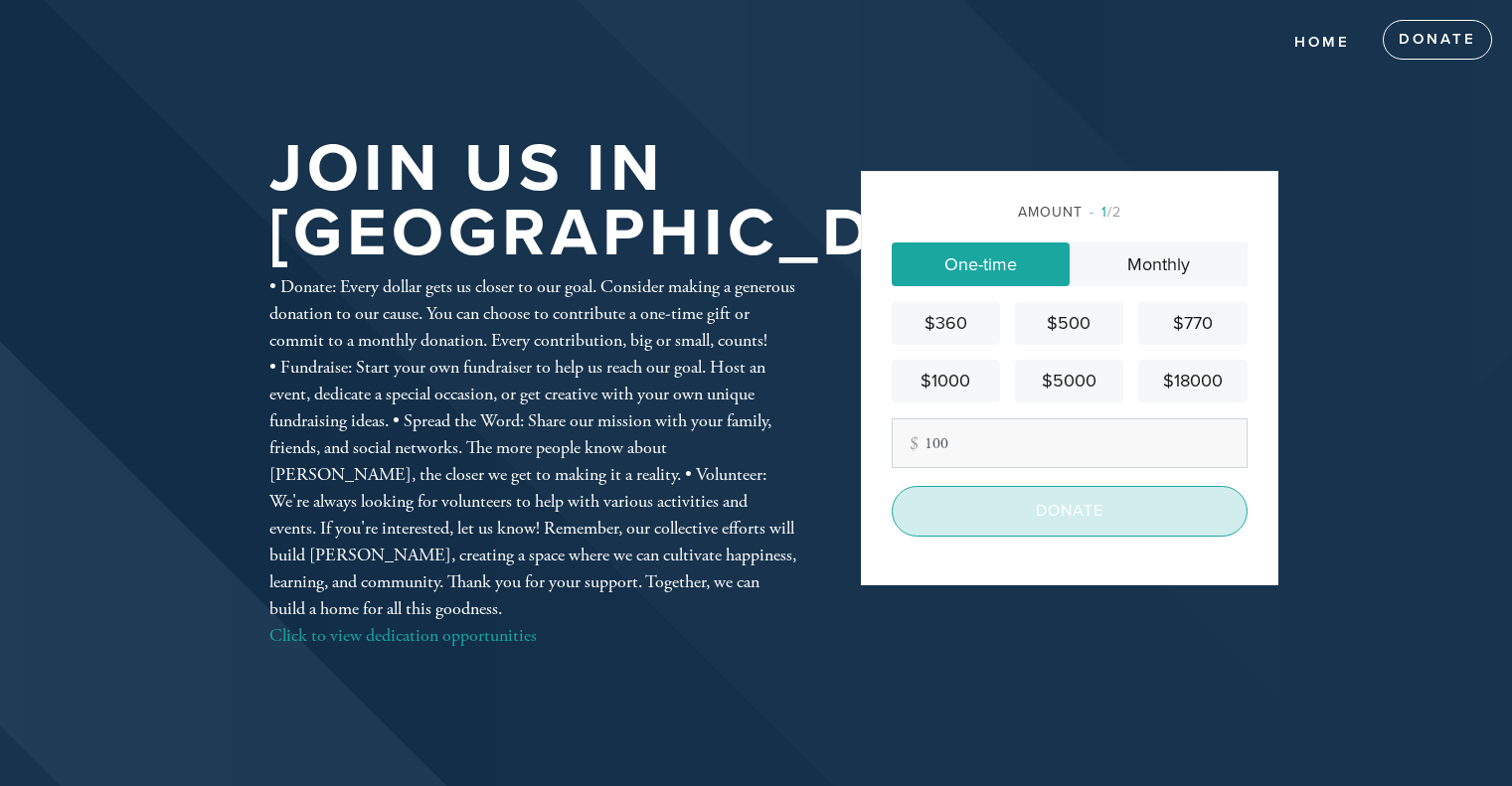 type on "100" 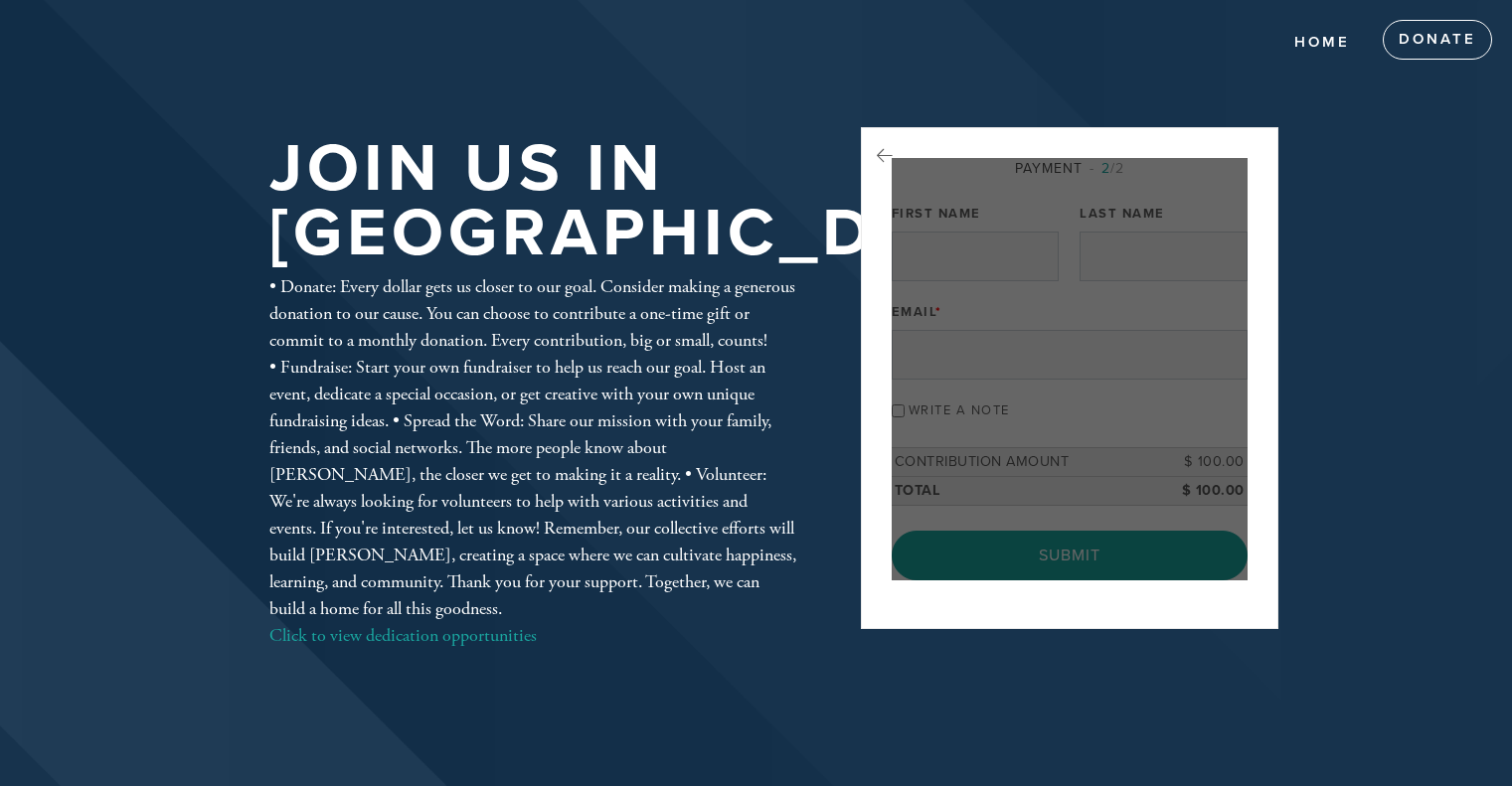scroll, scrollTop: 0, scrollLeft: 0, axis: both 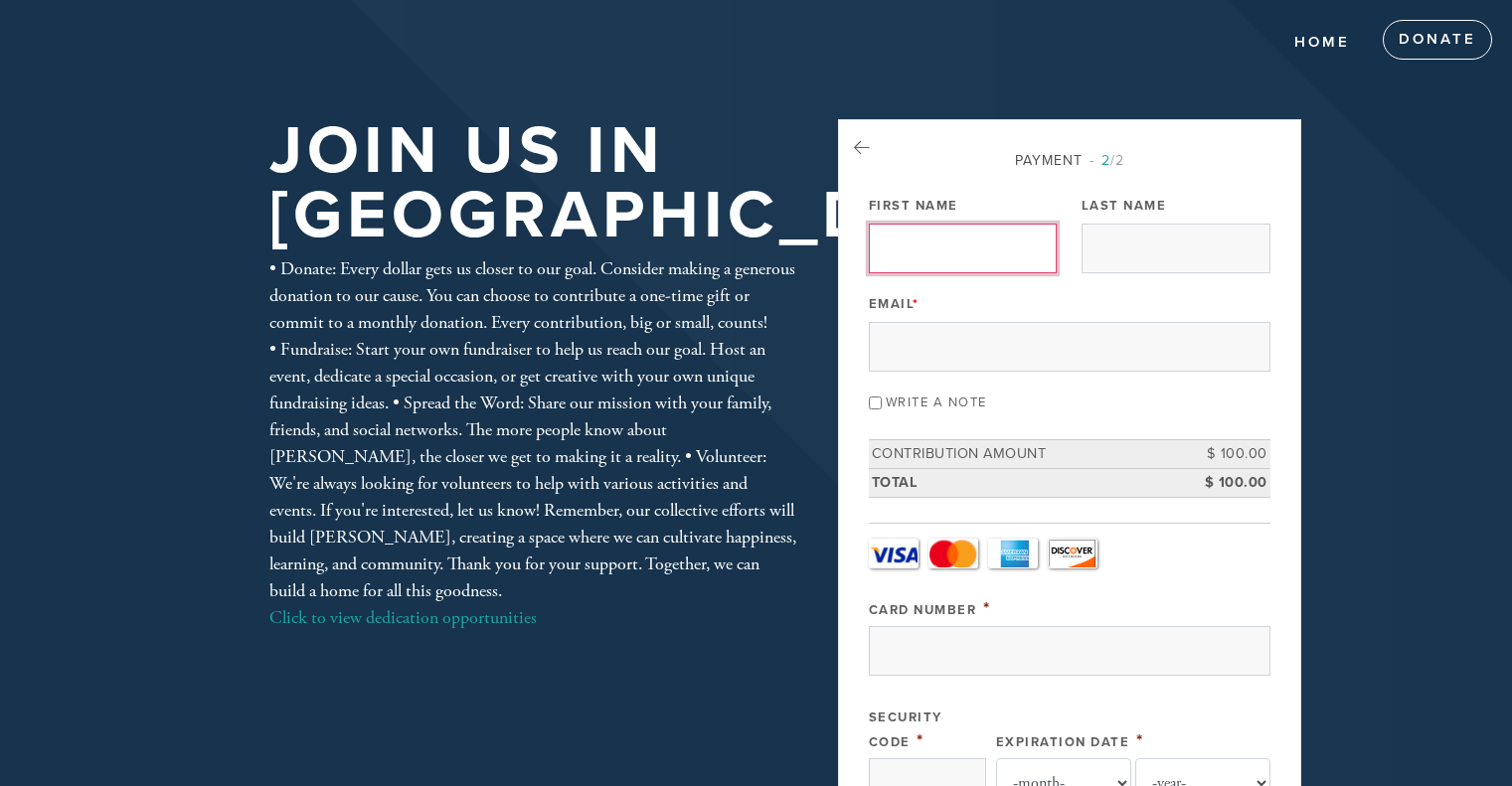 click on "First Name" at bounding box center (963, 248) 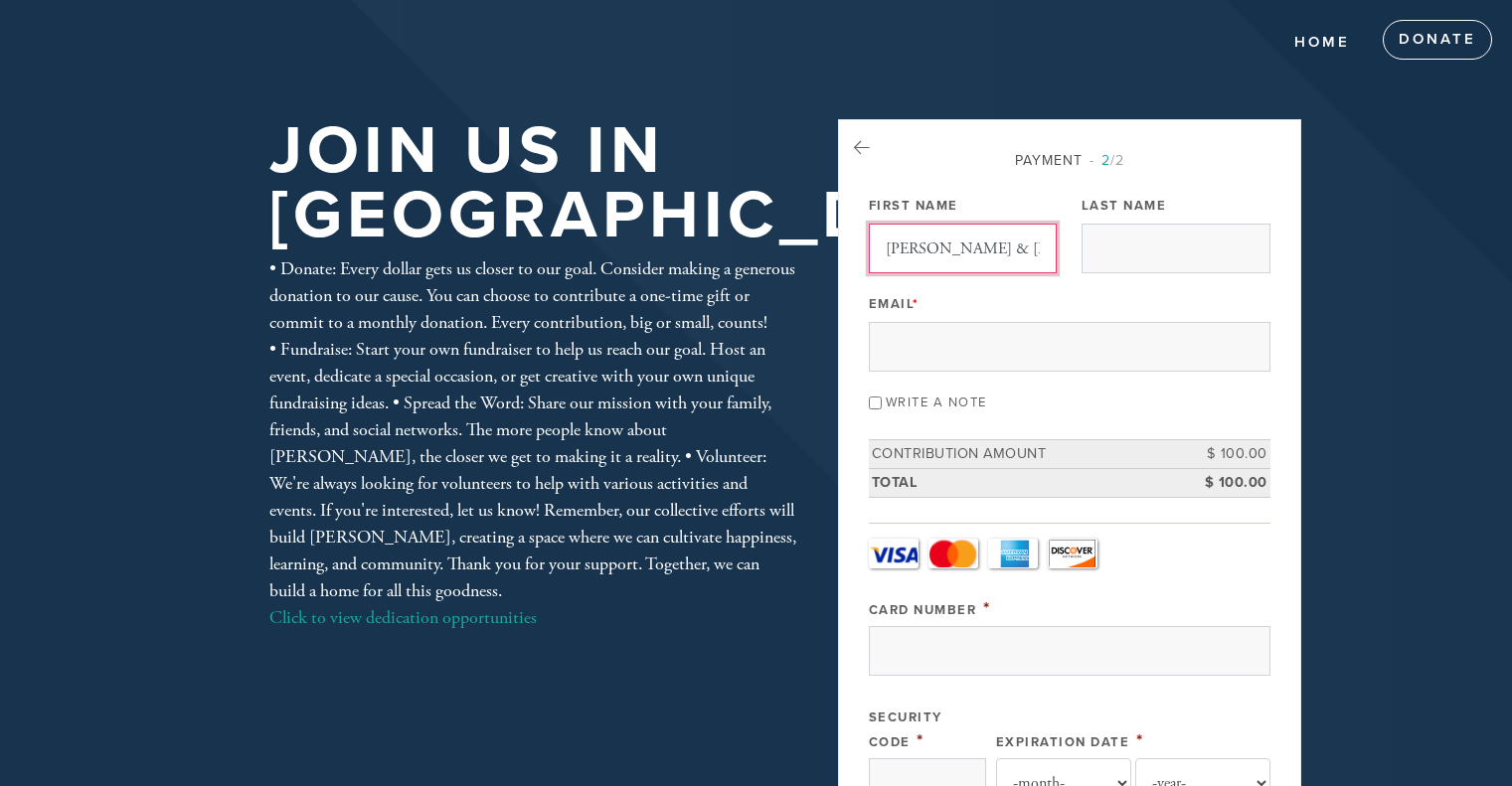 type on "Chaim & Rachel" 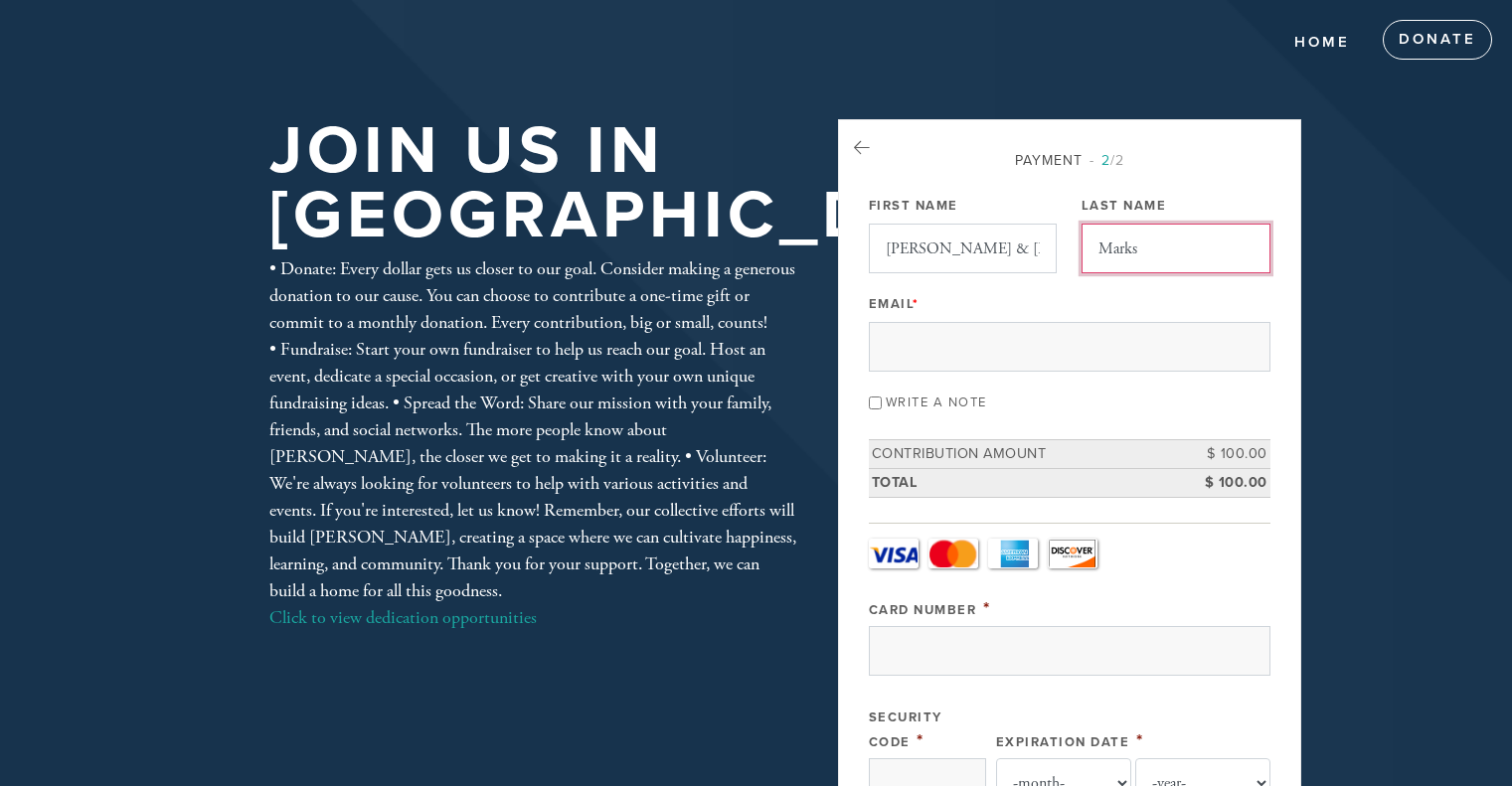 type on "Marks" 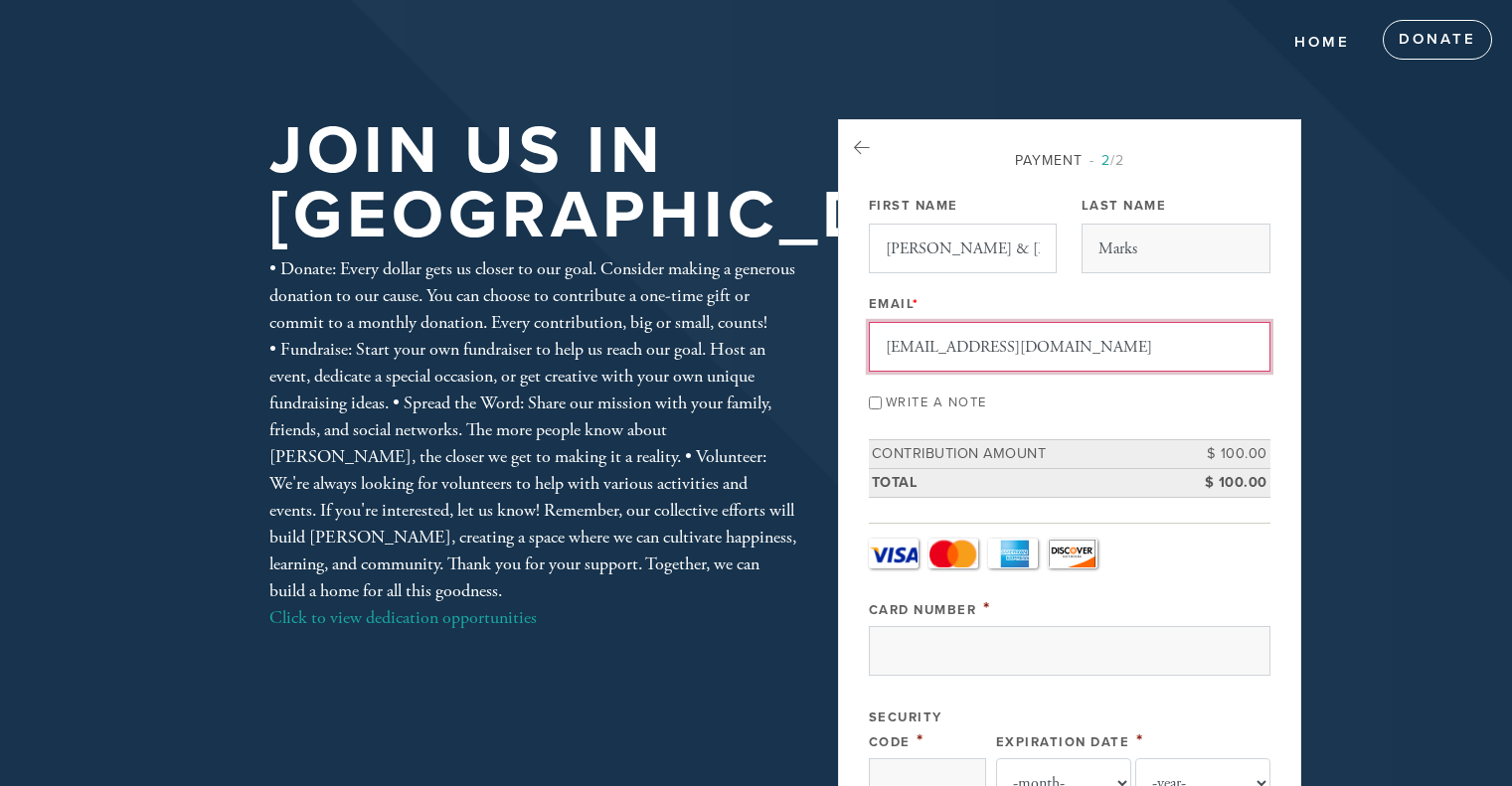 type on "chaimmarks@yahoo.com" 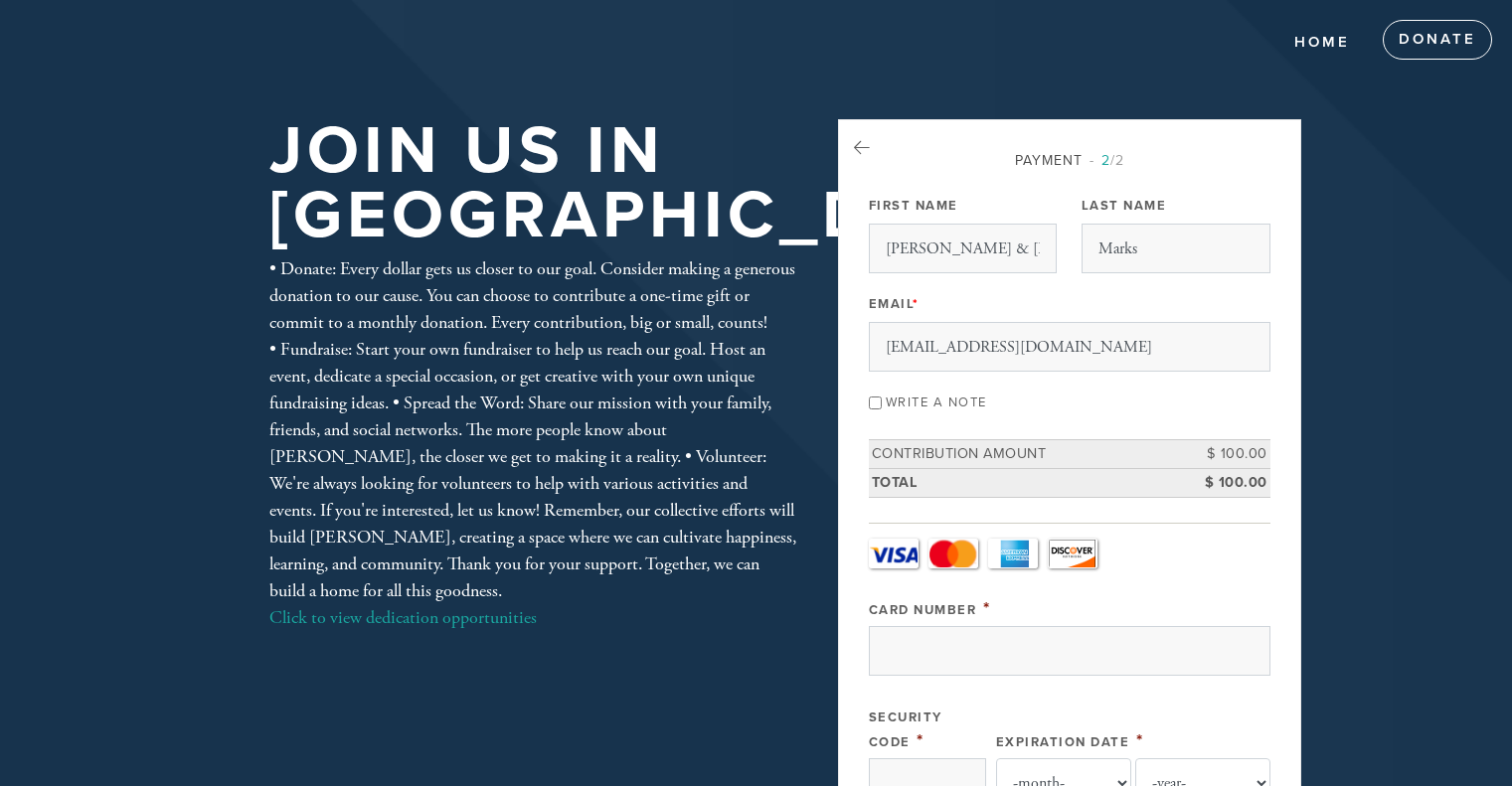 click on "Write a note" at bounding box center [875, 402] 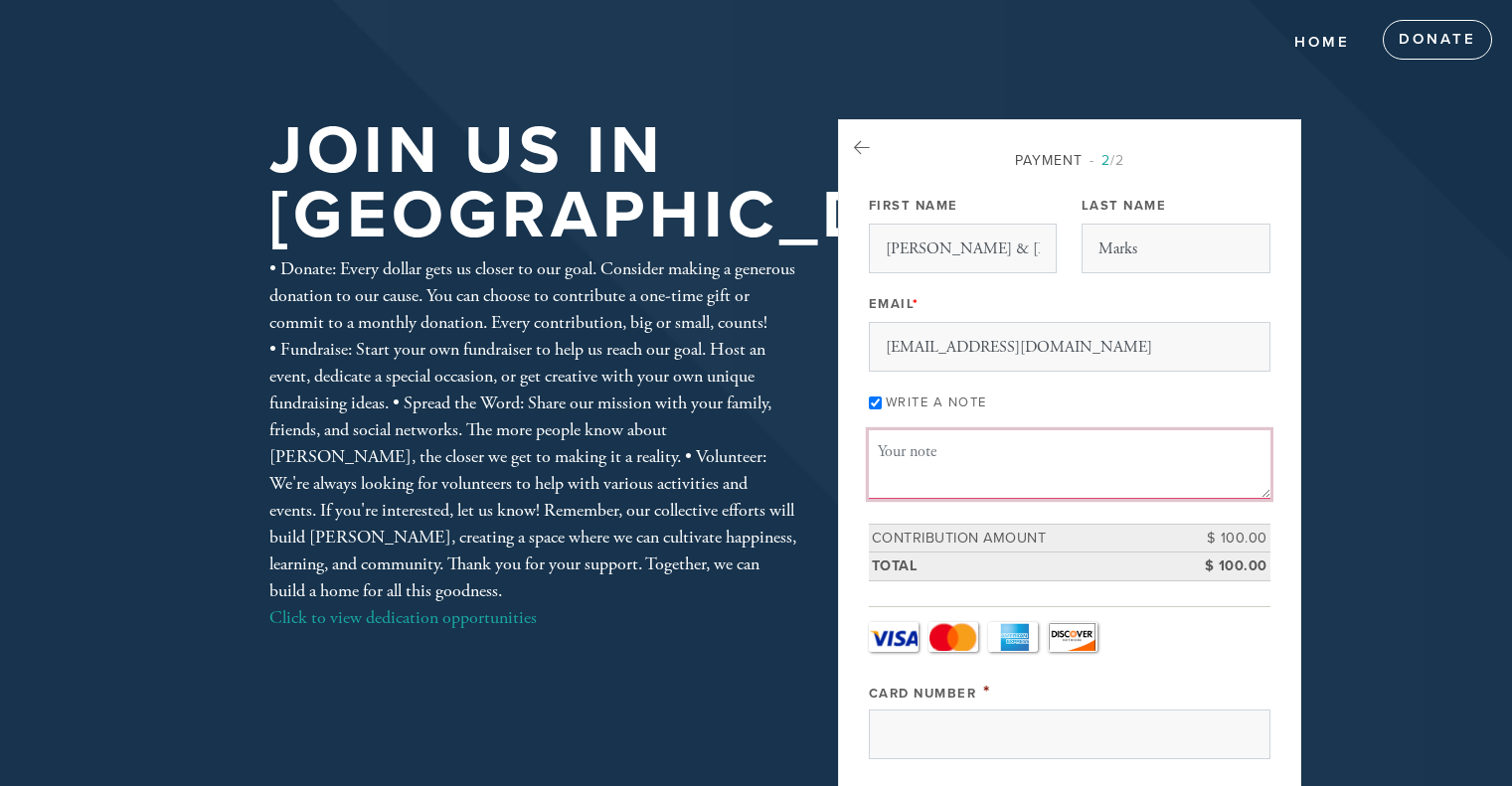 click on "Message or dedication" at bounding box center (1070, 464) 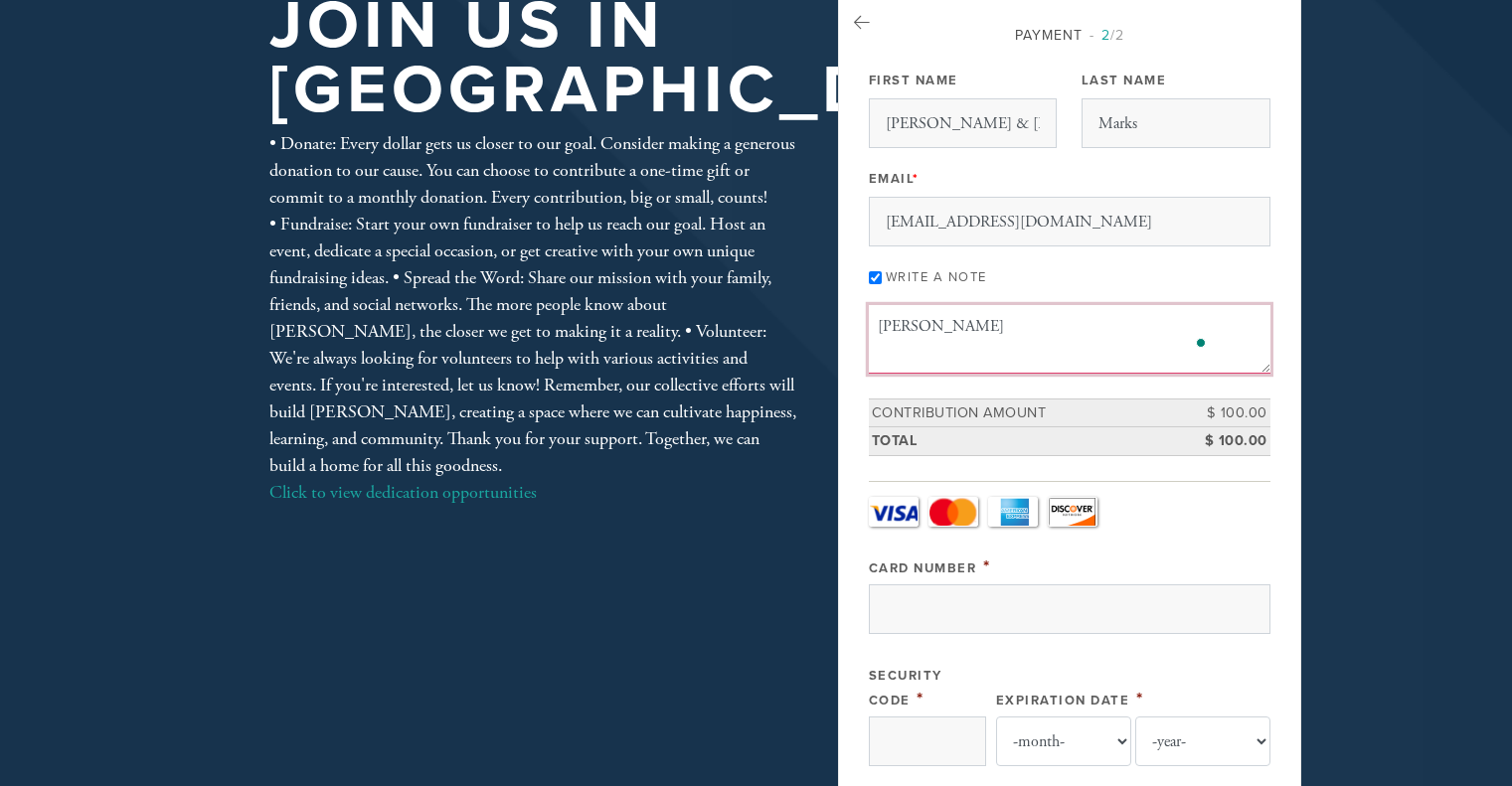 scroll, scrollTop: 199, scrollLeft: 0, axis: vertical 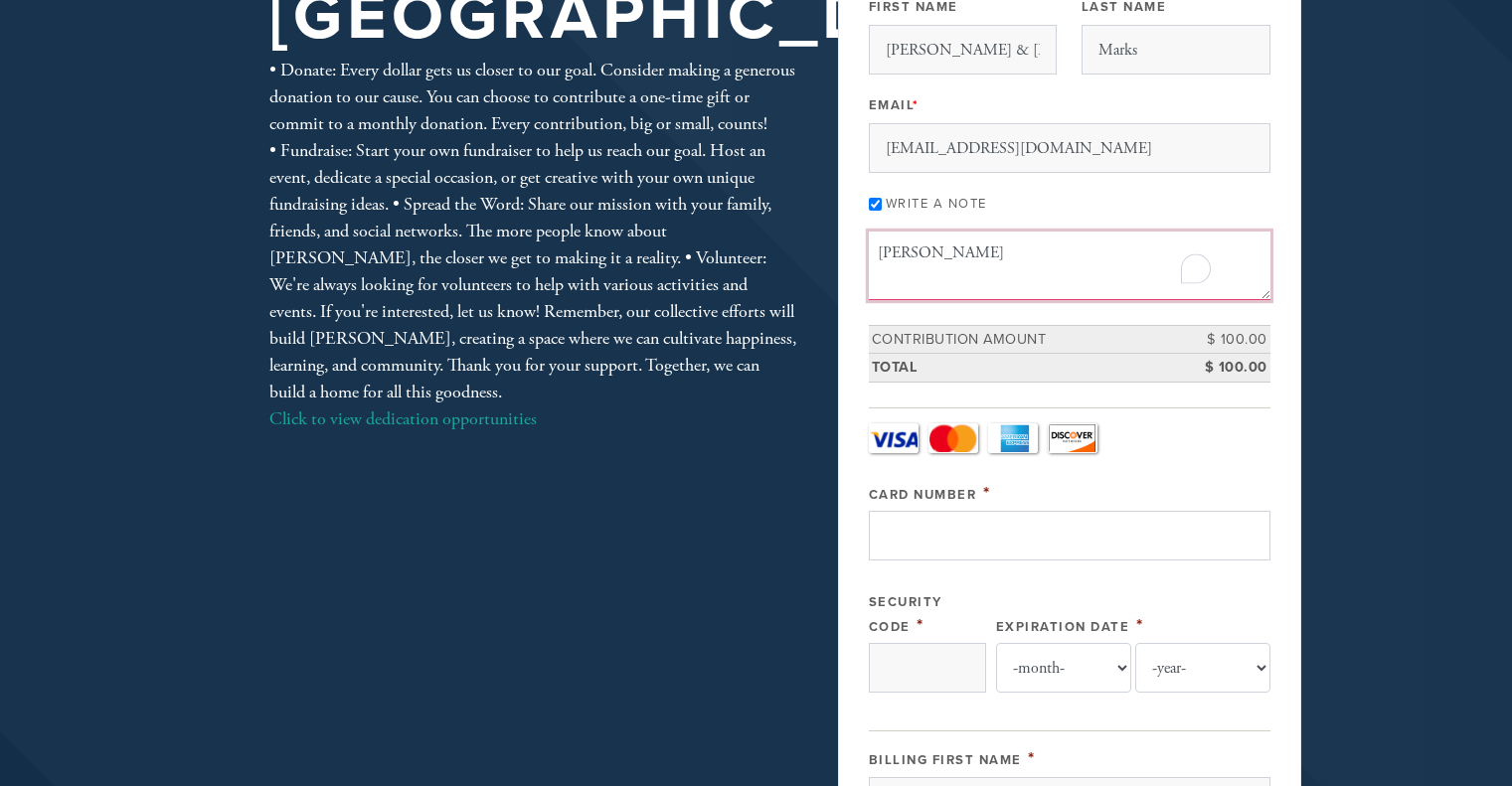 type on "Maisser" 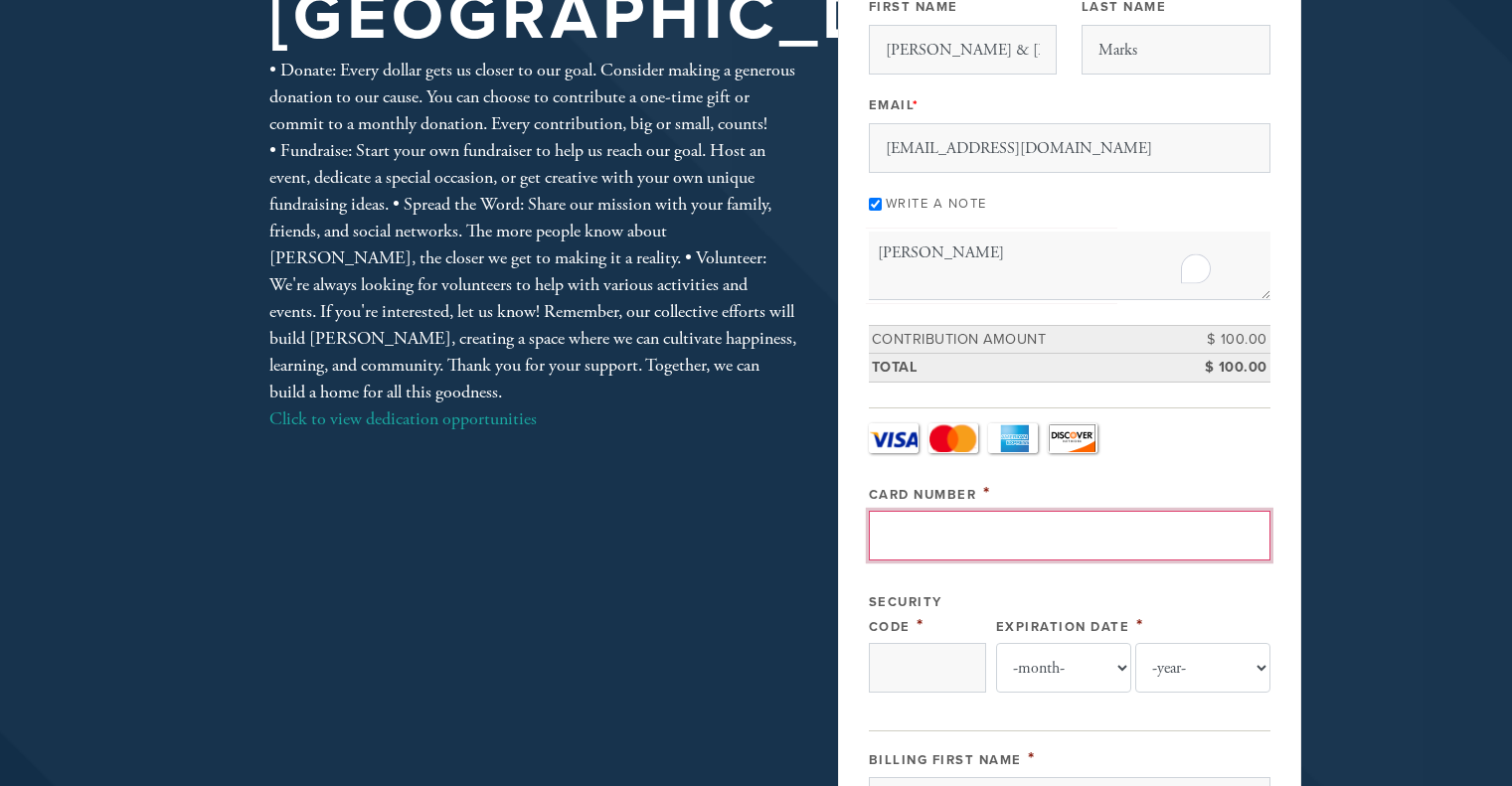 click on "Card Number" at bounding box center [1070, 536] 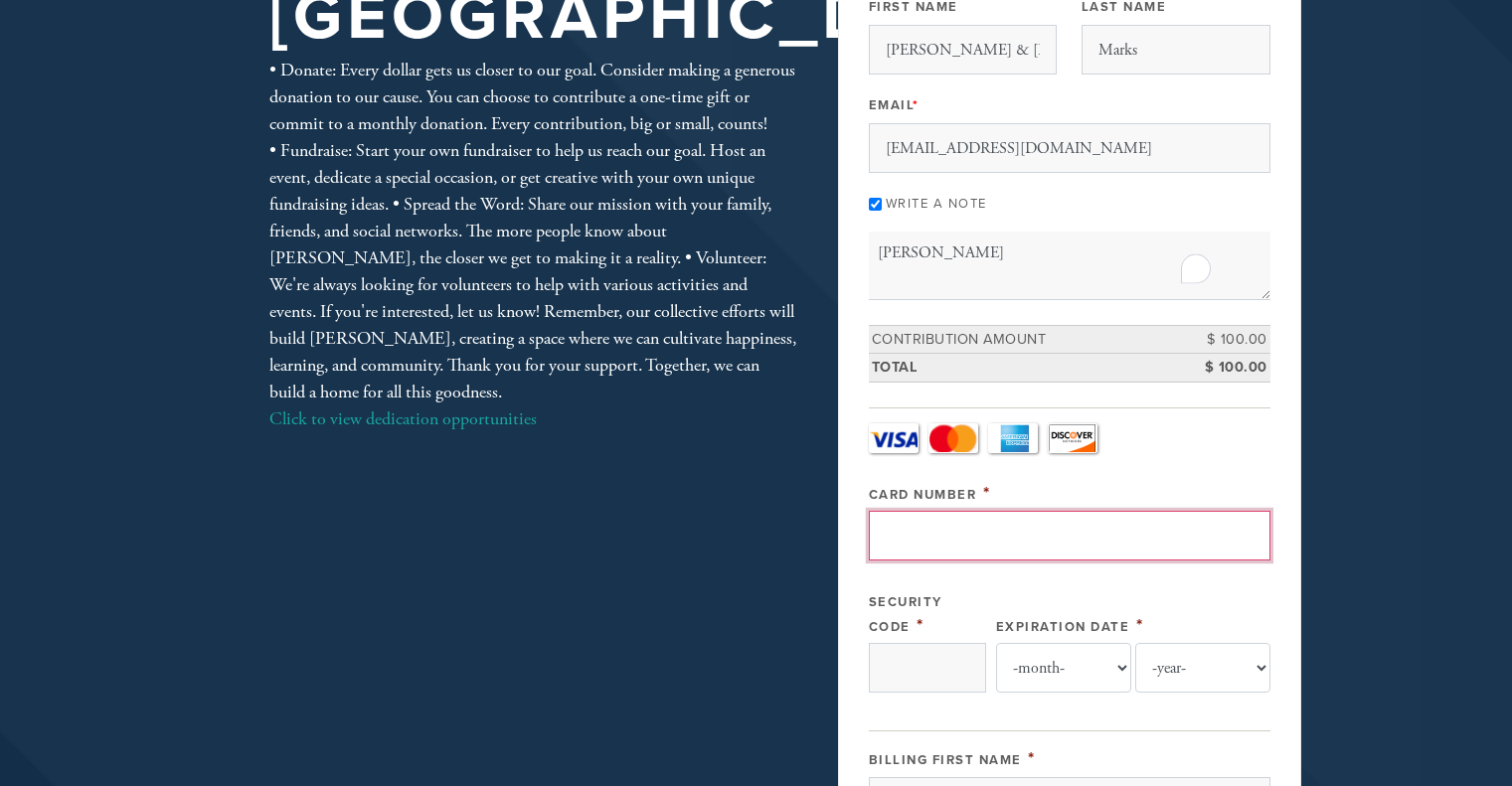type on "4266841688879269" 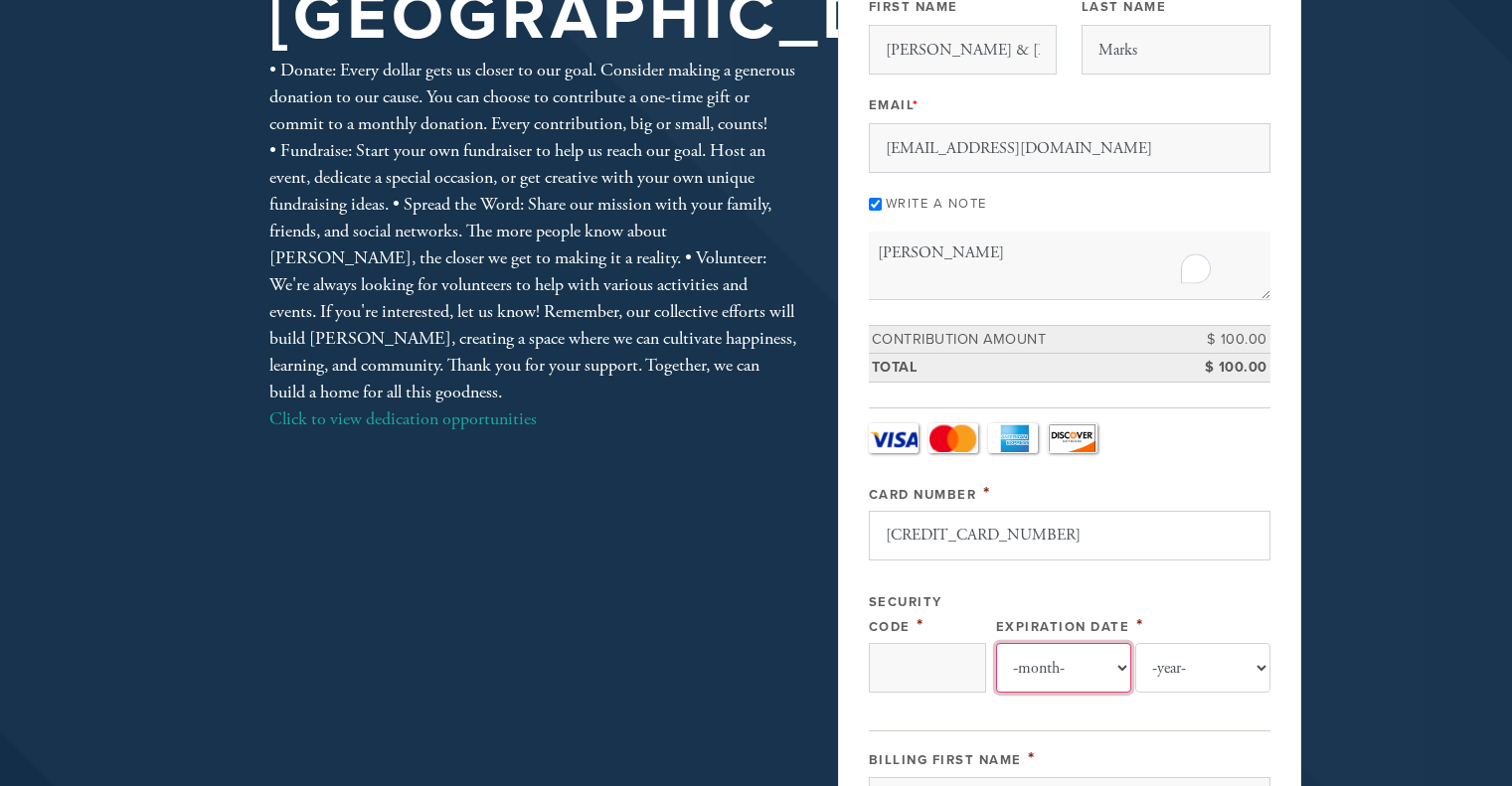 select on "8" 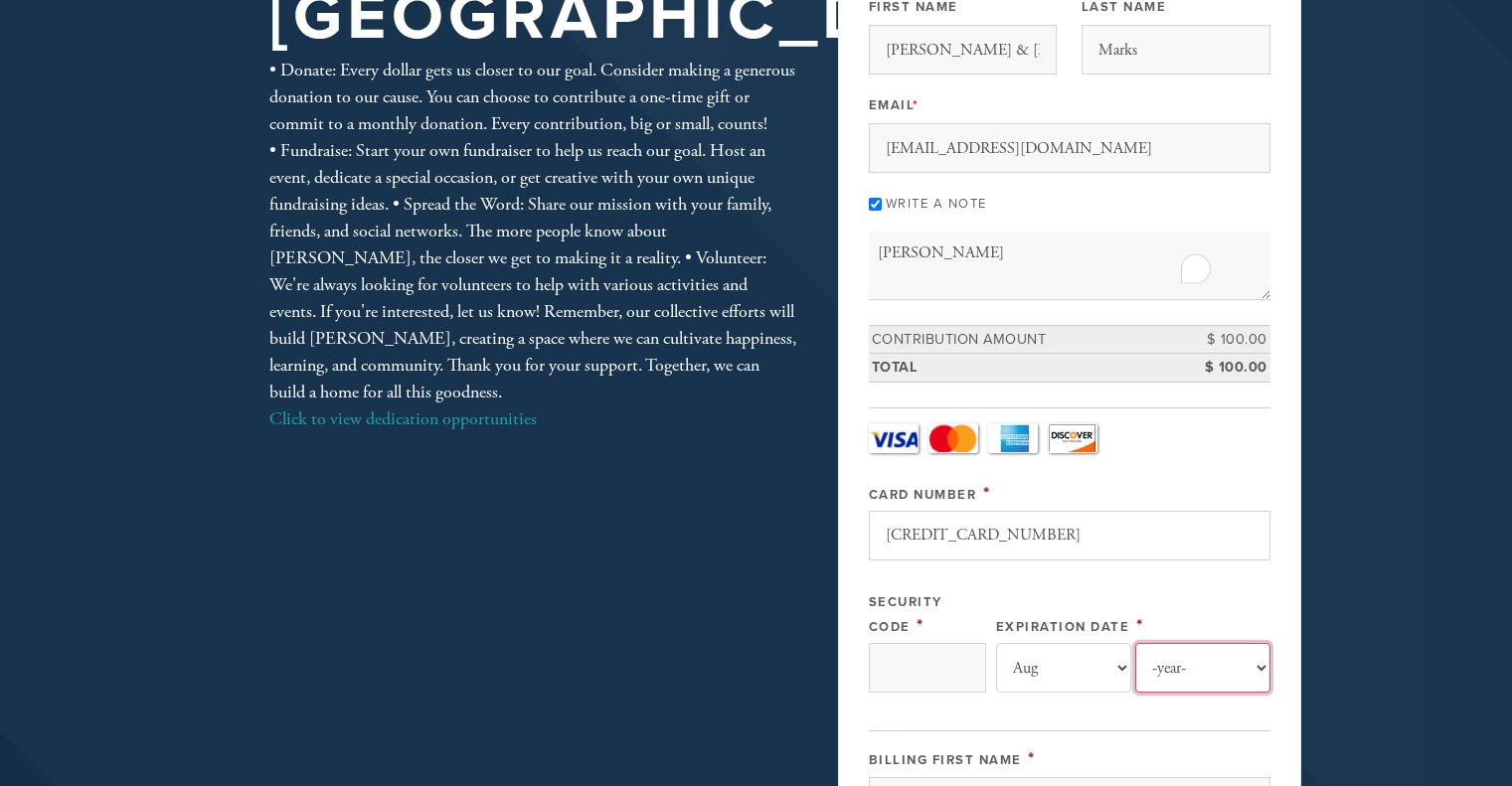 select on "2026" 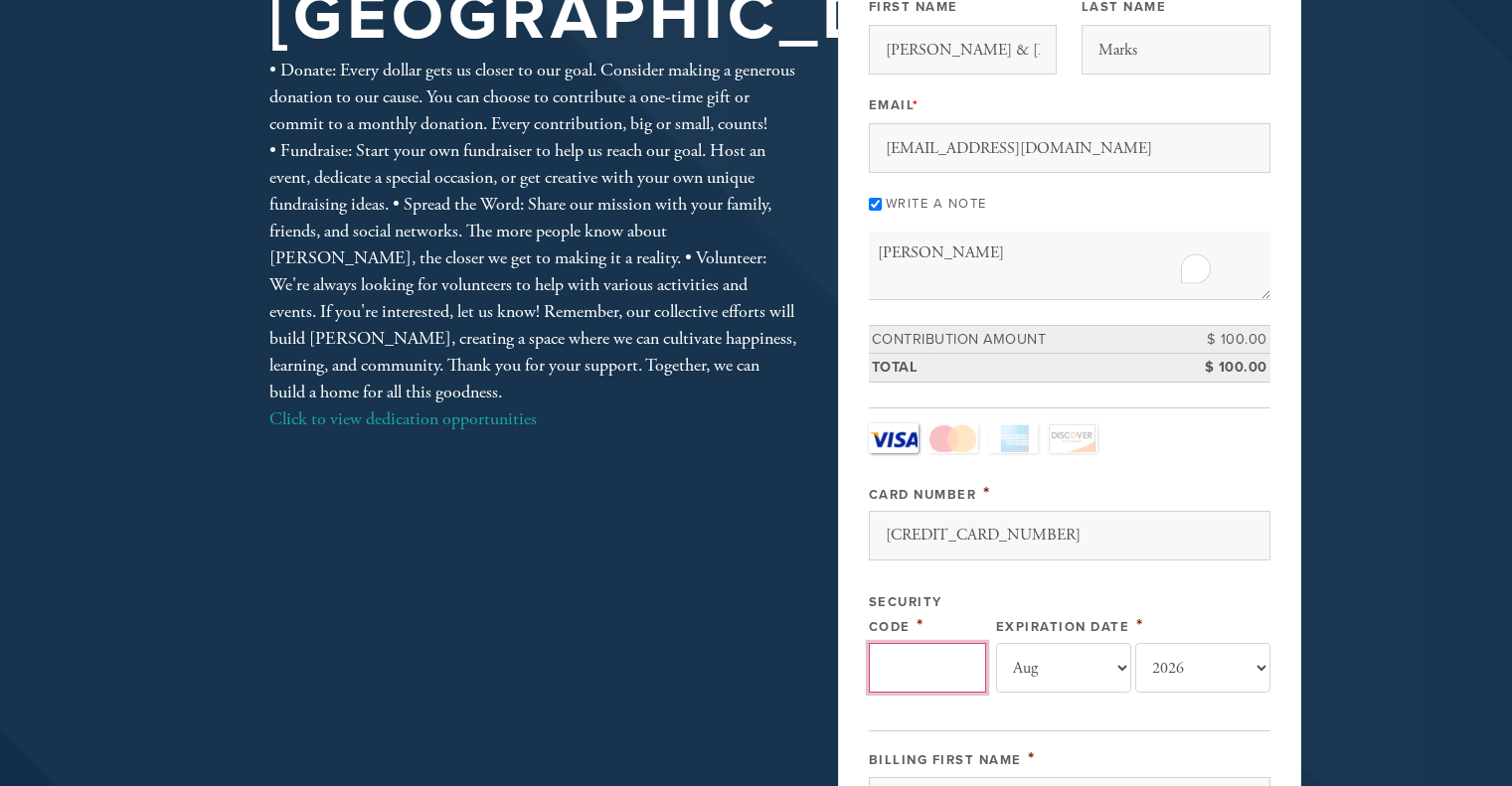 click on "Security Code" at bounding box center [927, 668] 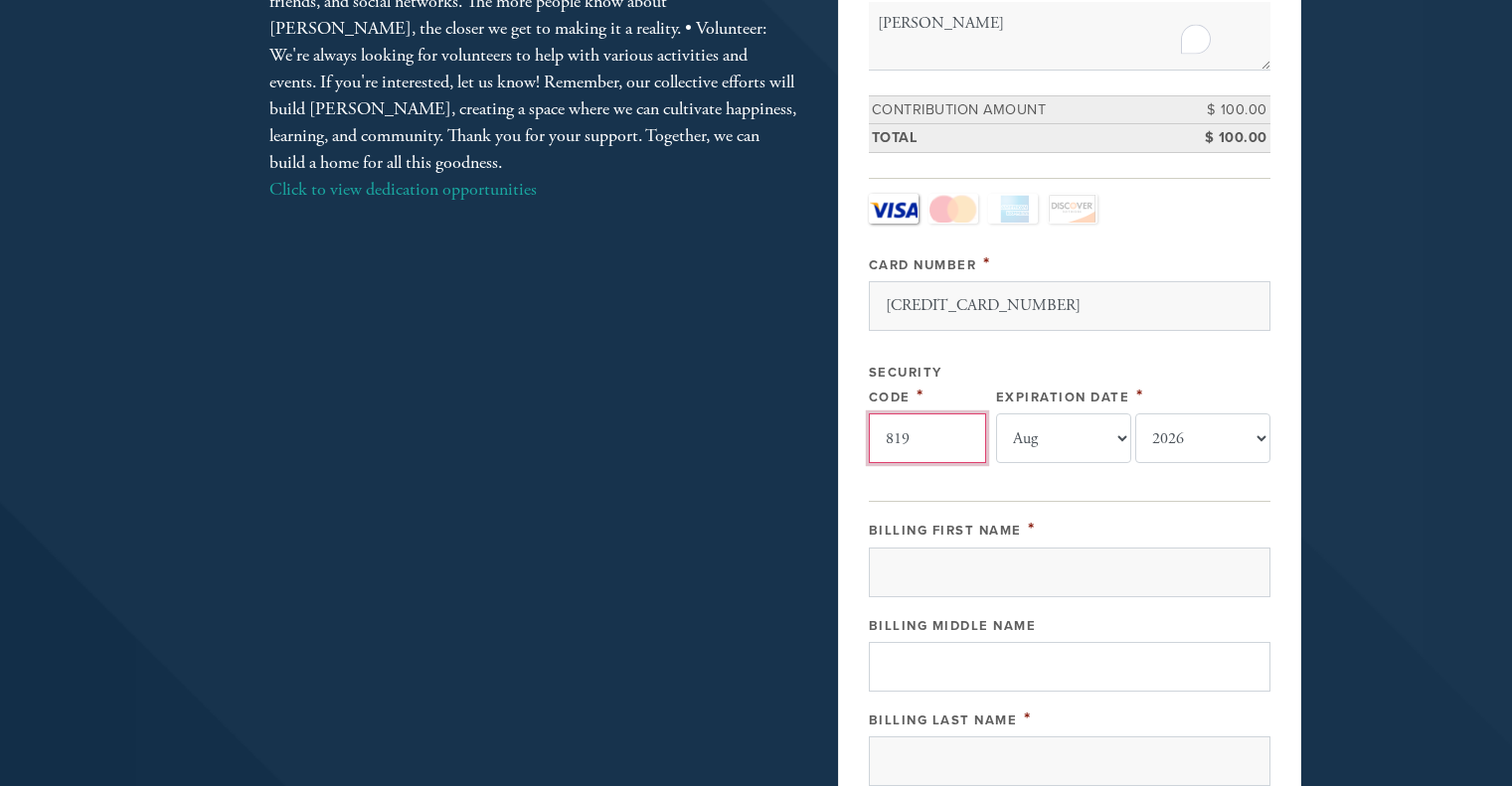 scroll, scrollTop: 696, scrollLeft: 0, axis: vertical 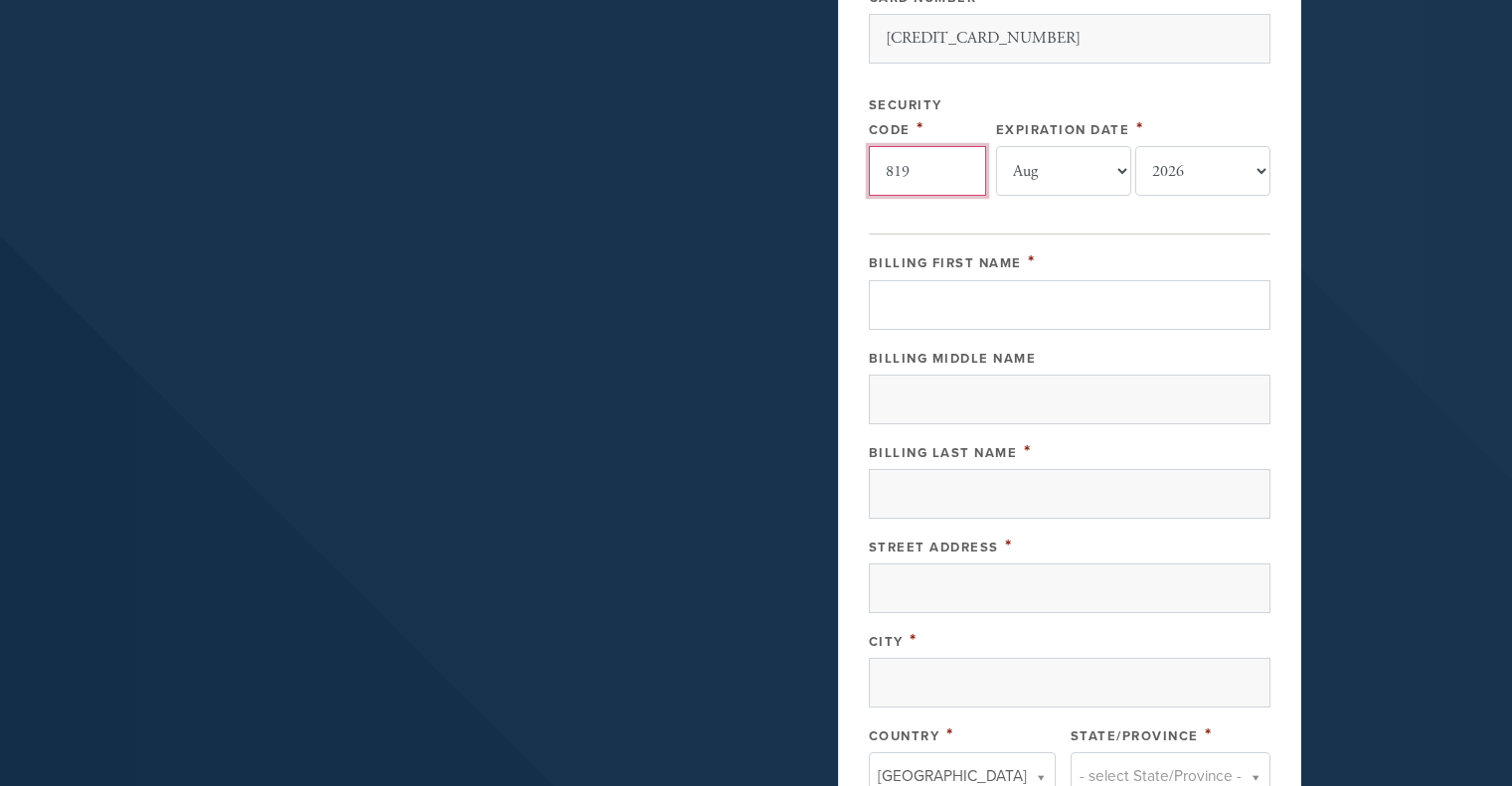 type on "819" 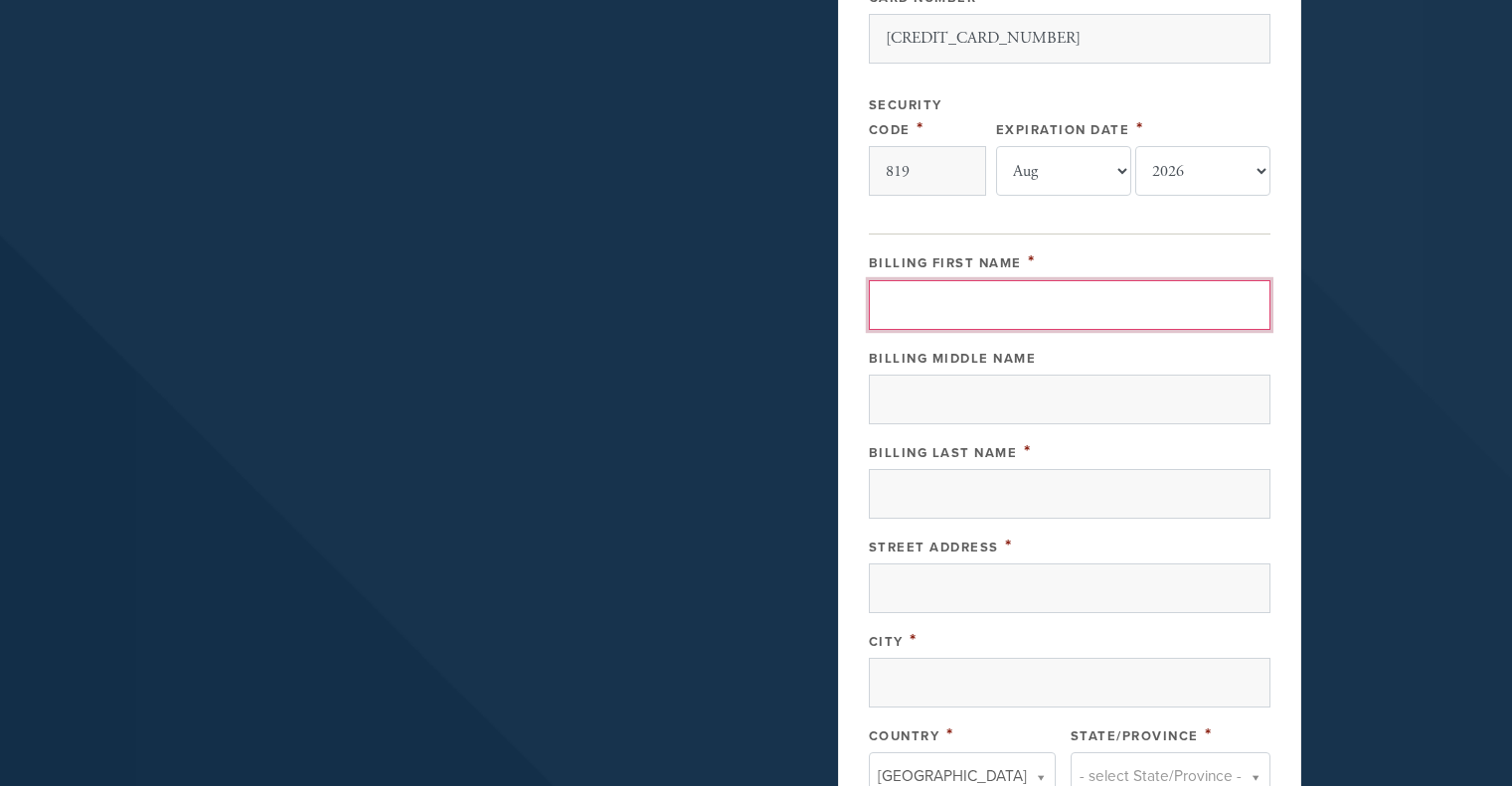 click on "Billing First Name" at bounding box center (1070, 305) 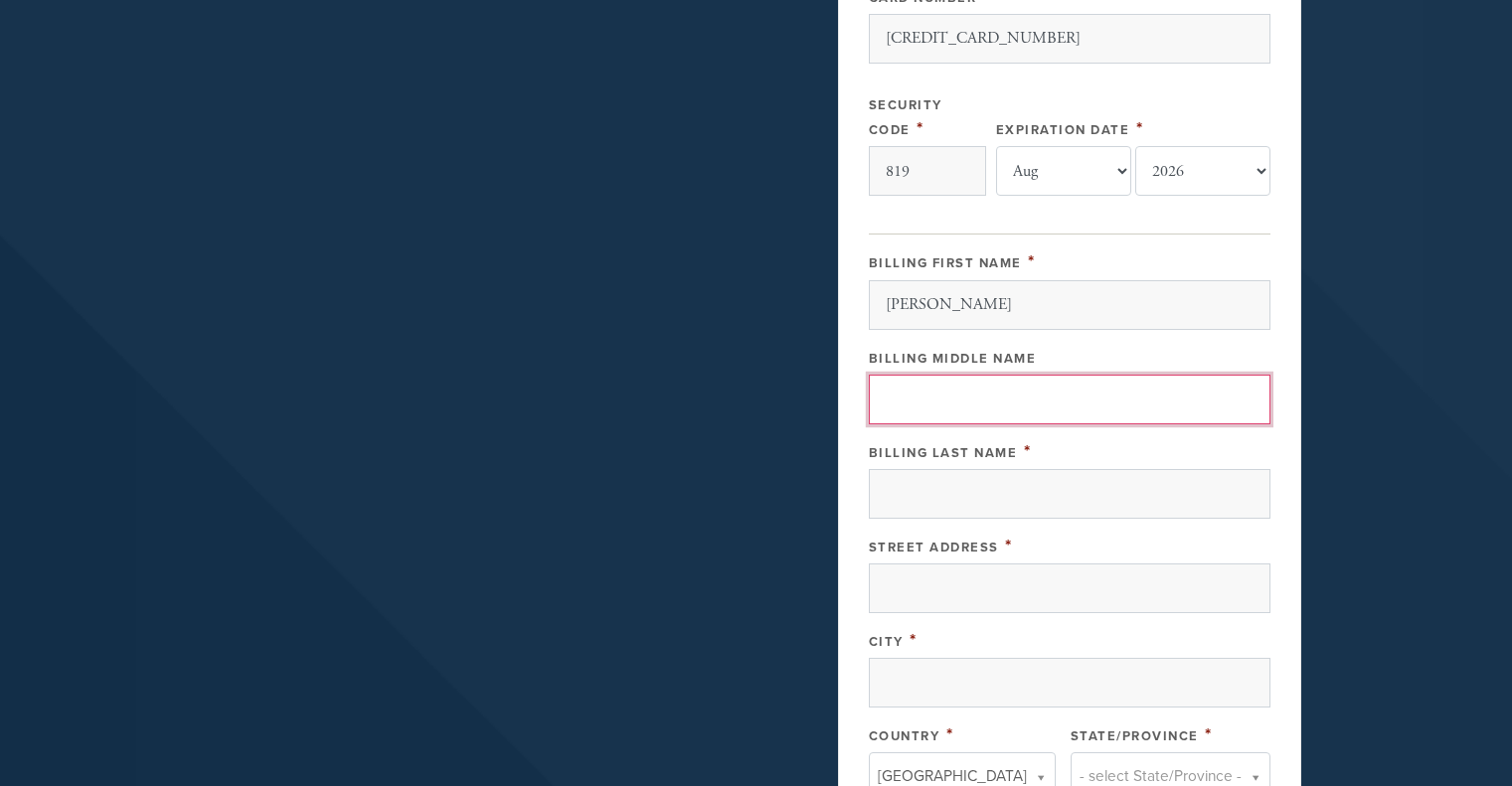 type on "E" 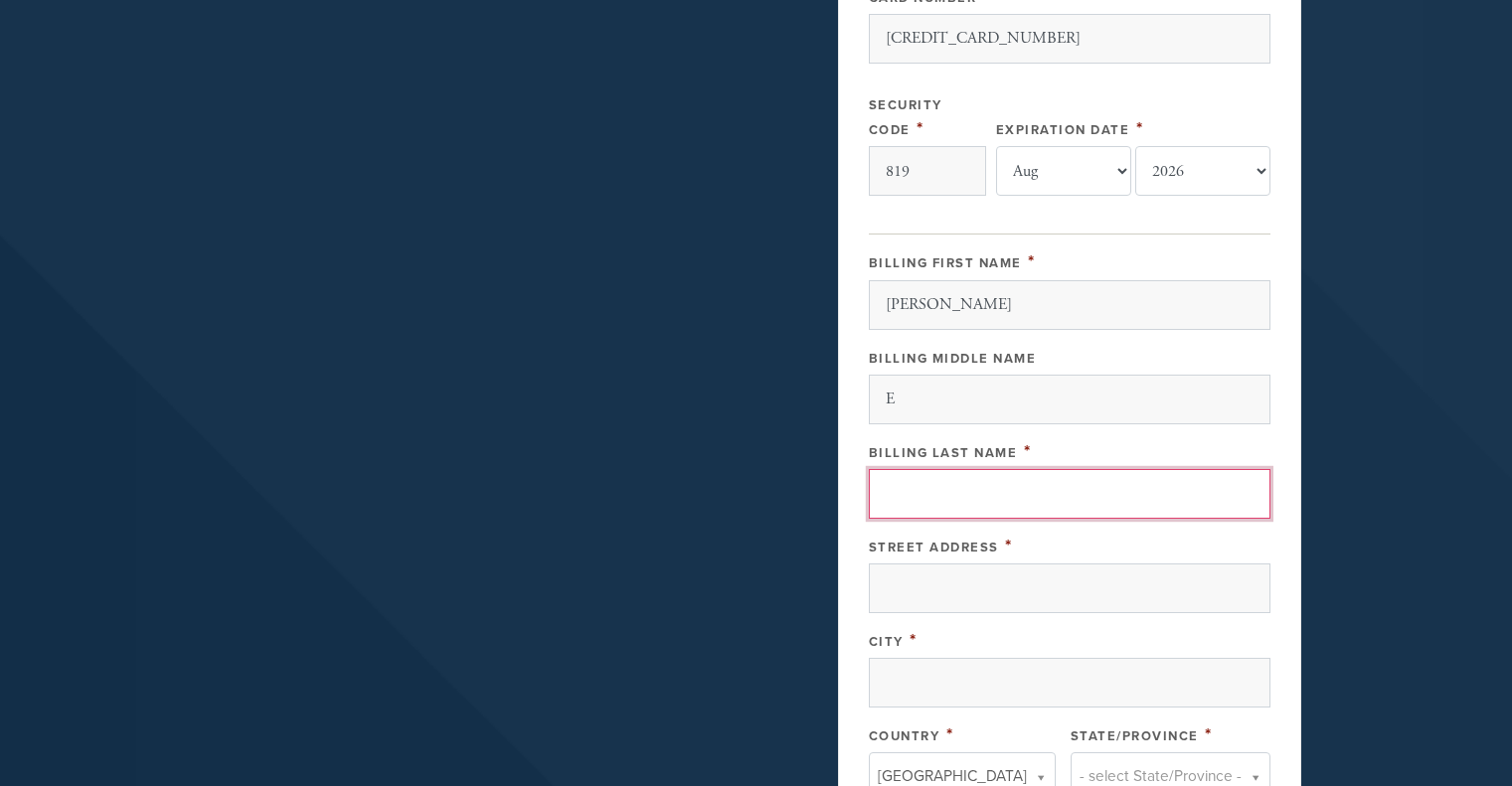 type on "Marks" 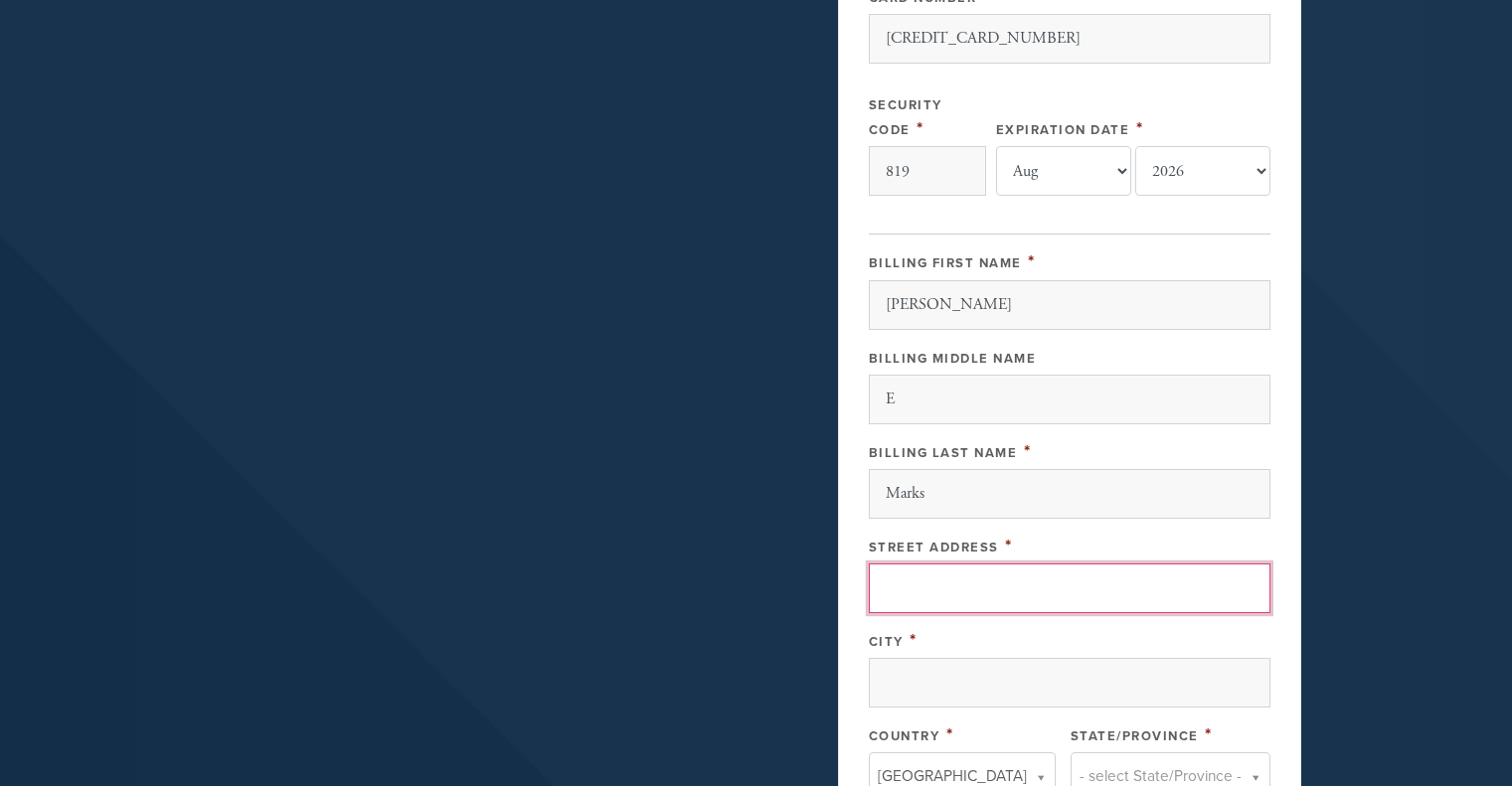 type on "1778 s Fairfax ave" 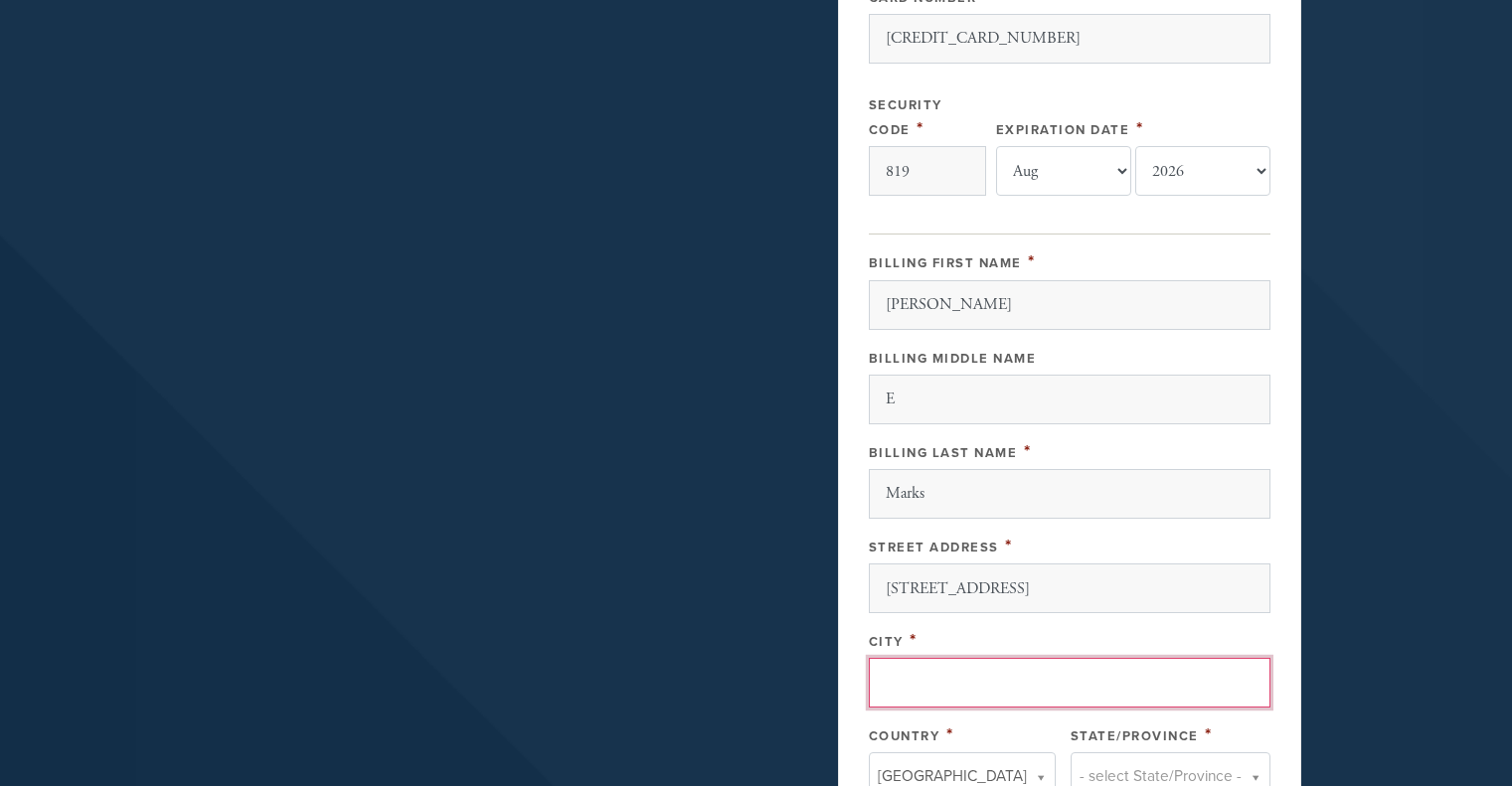 type on "Los Angeles" 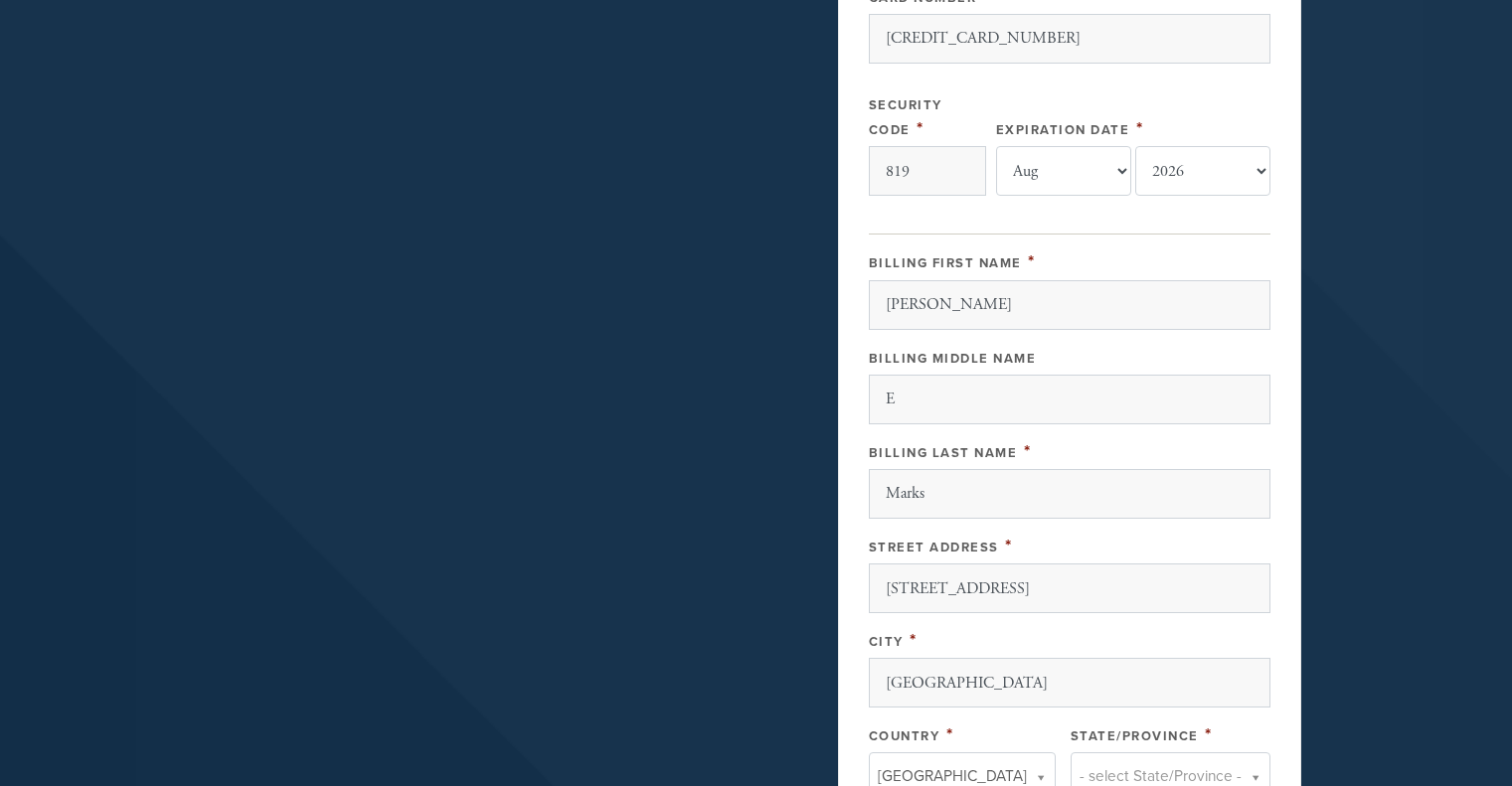 type 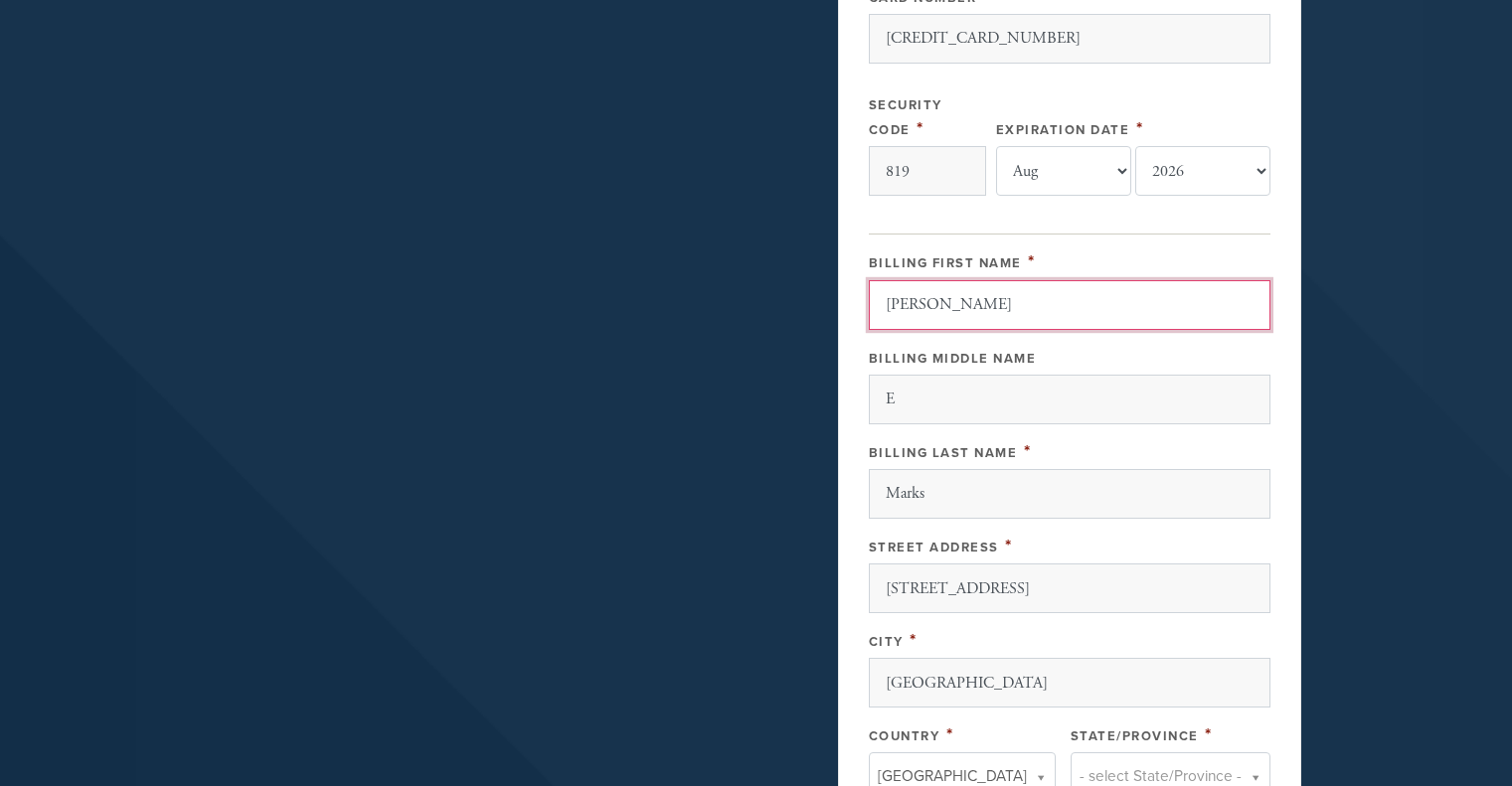 type 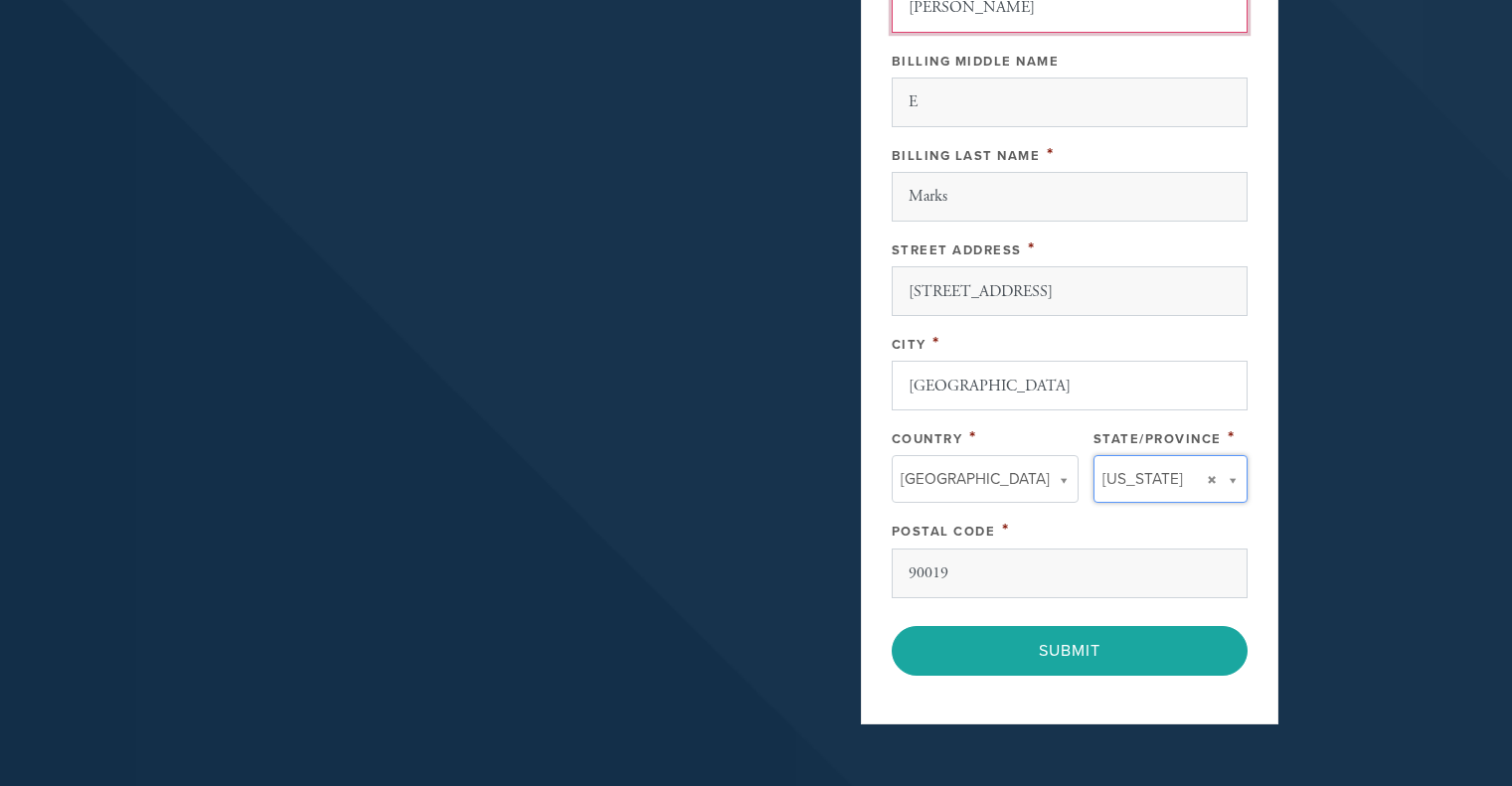scroll, scrollTop: 994, scrollLeft: 0, axis: vertical 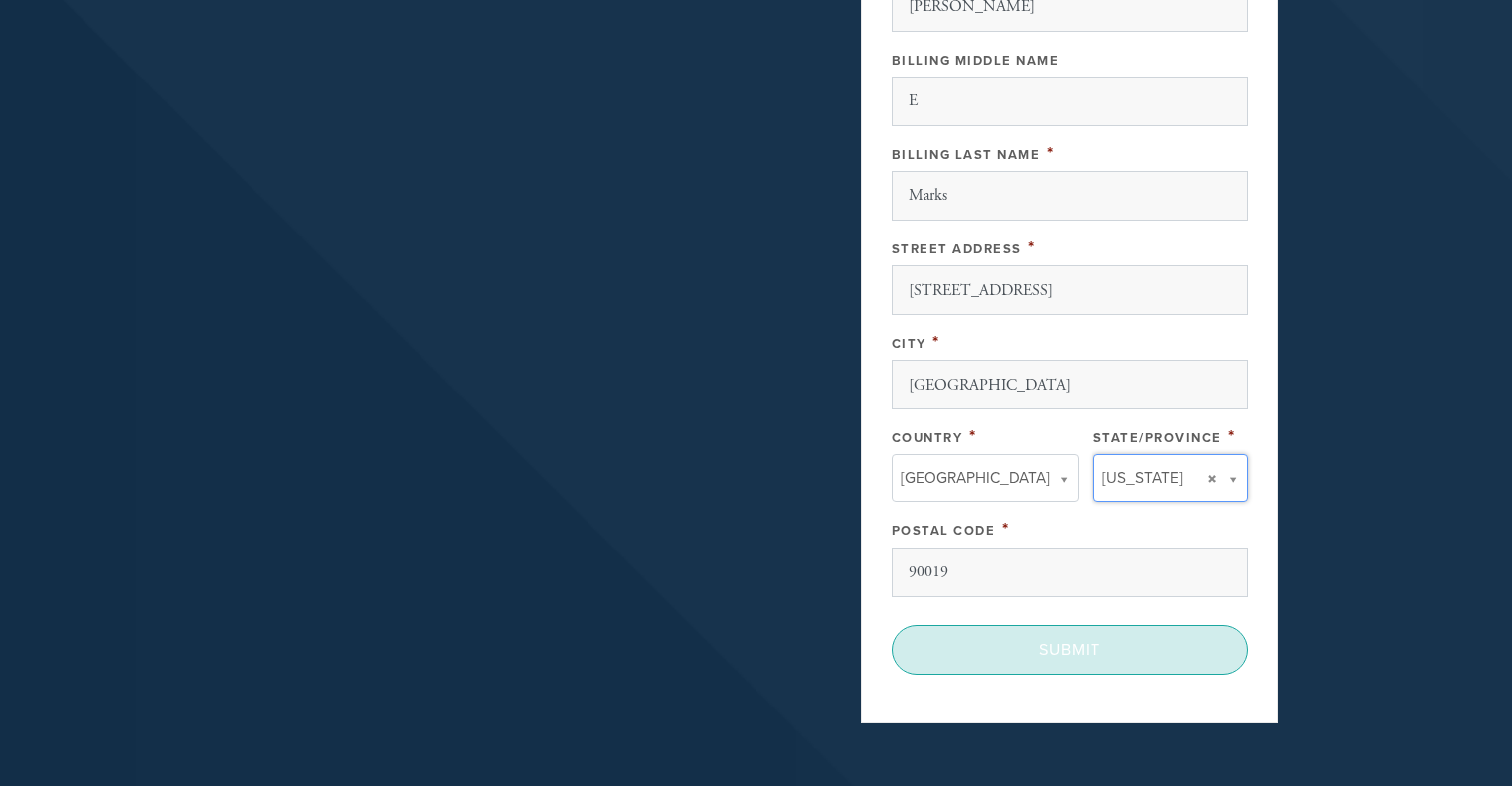 click on "Submit" at bounding box center (1070, 650) 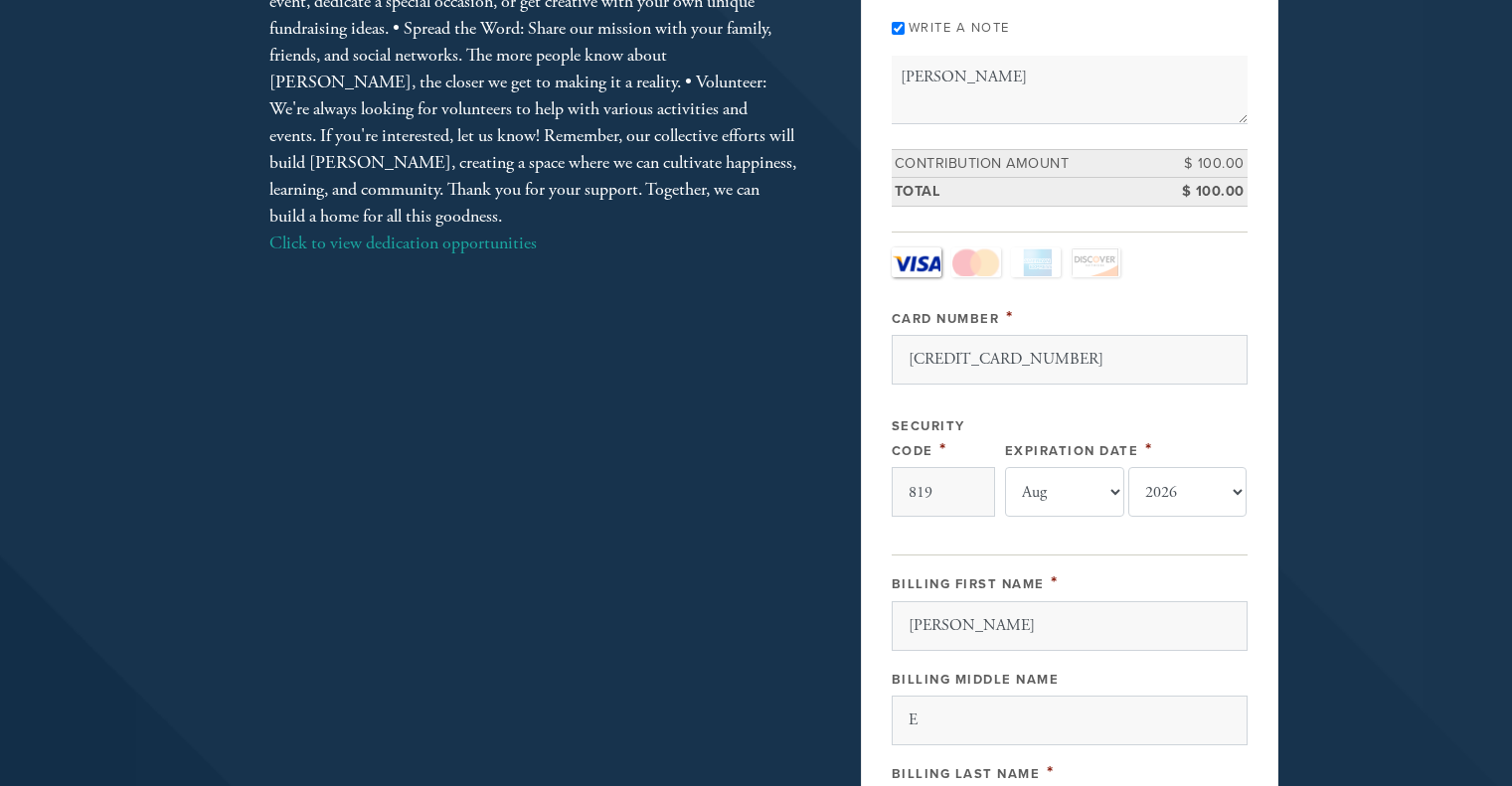 scroll, scrollTop: 33, scrollLeft: 0, axis: vertical 